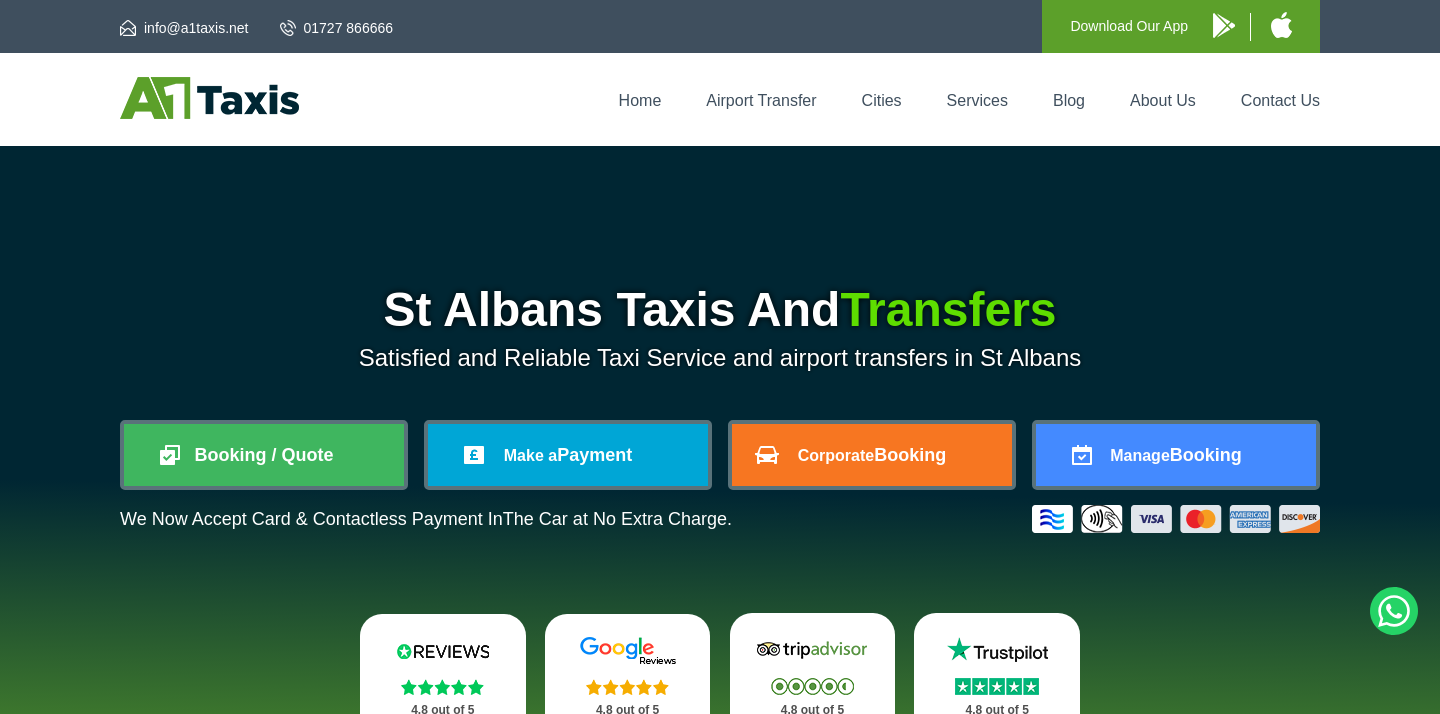 scroll, scrollTop: 0, scrollLeft: 0, axis: both 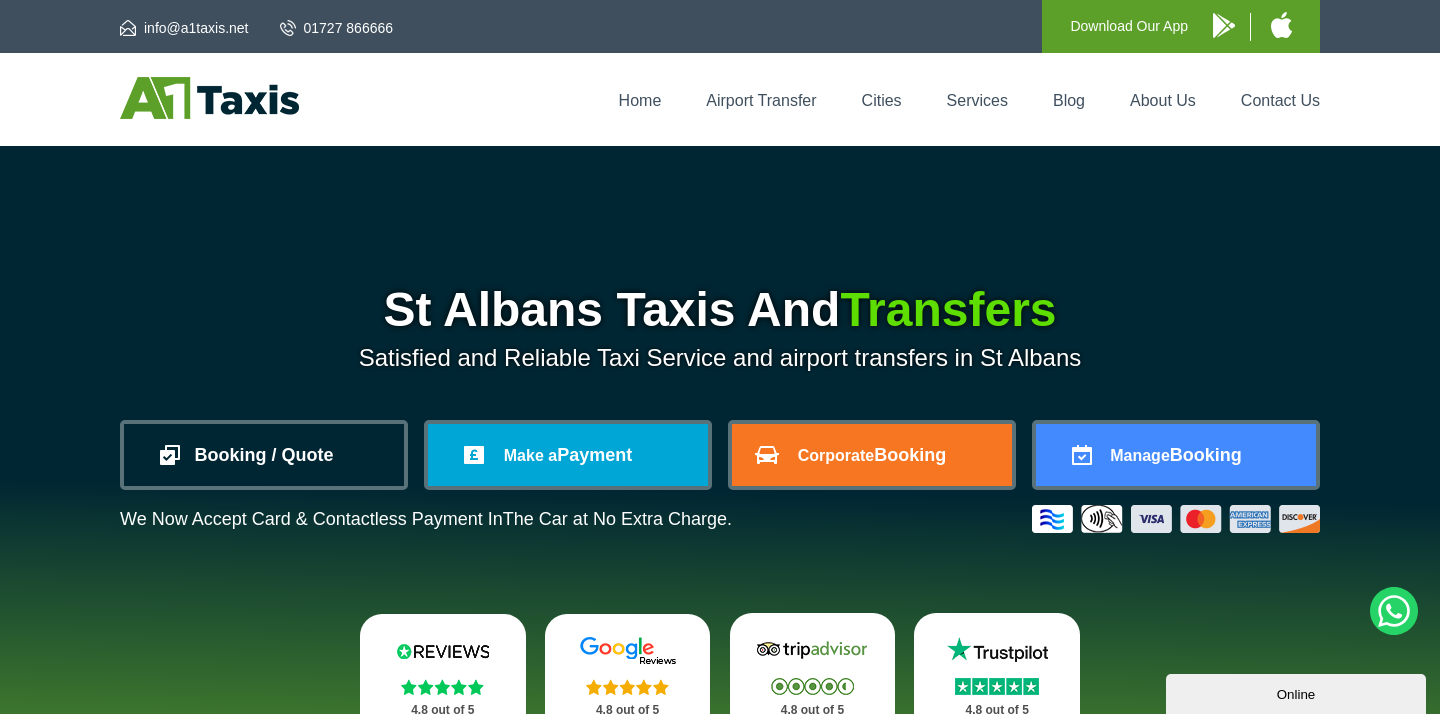 click on "Booking / Quote" at bounding box center [264, 455] 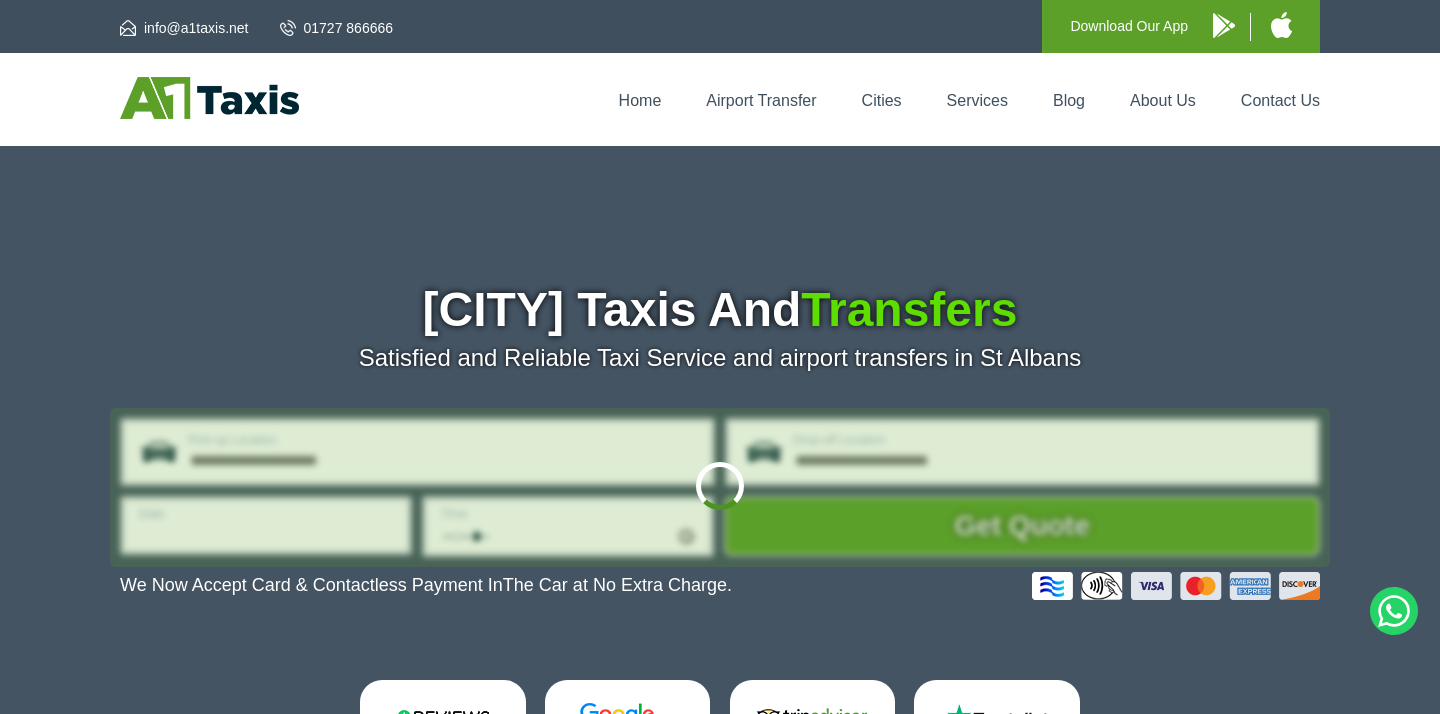 scroll, scrollTop: 0, scrollLeft: 0, axis: both 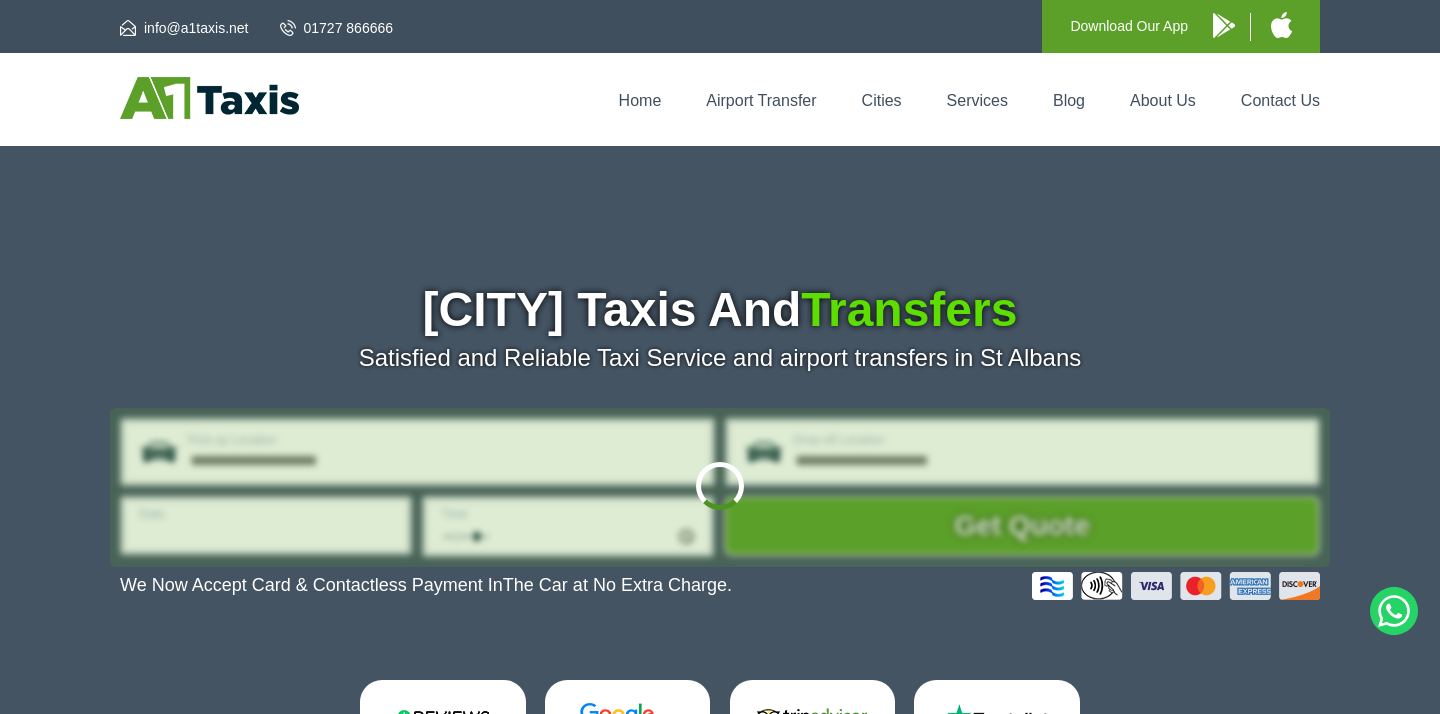 type on "**********" 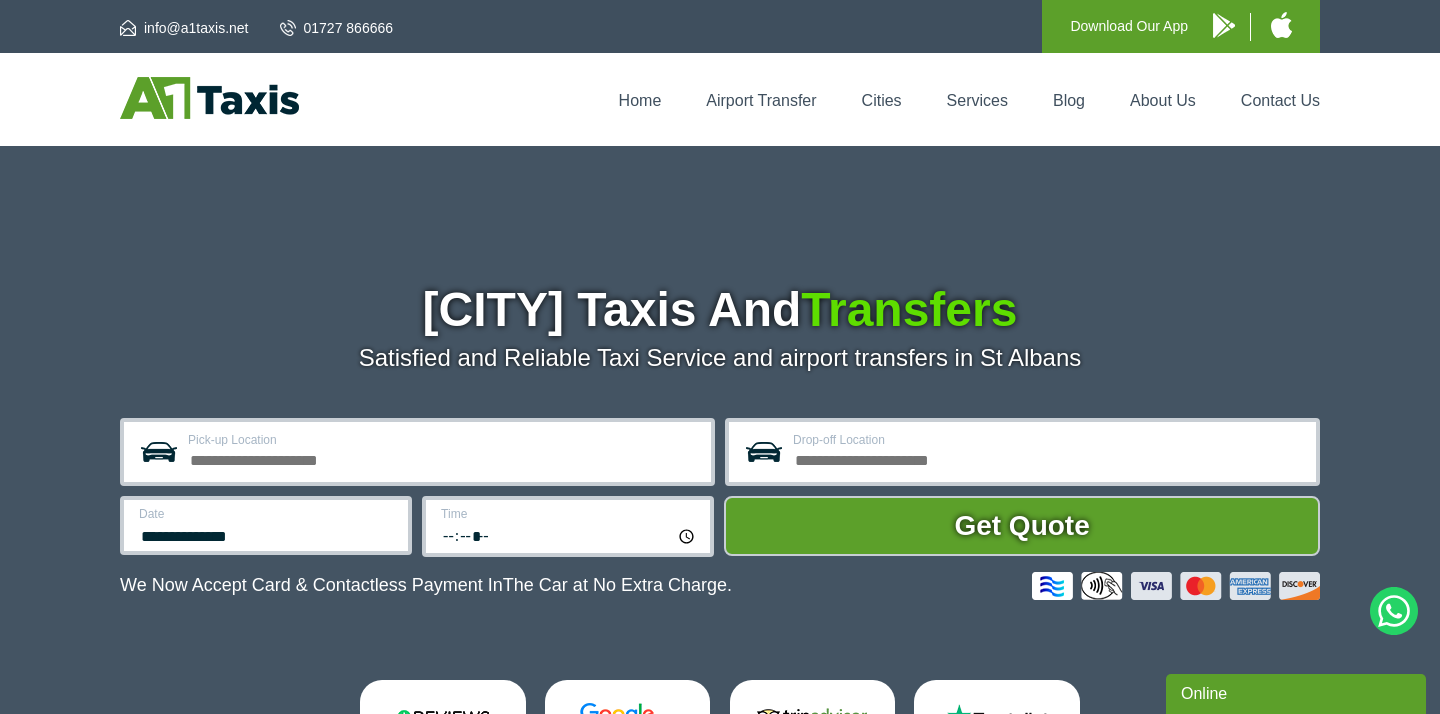 scroll, scrollTop: 0, scrollLeft: 0, axis: both 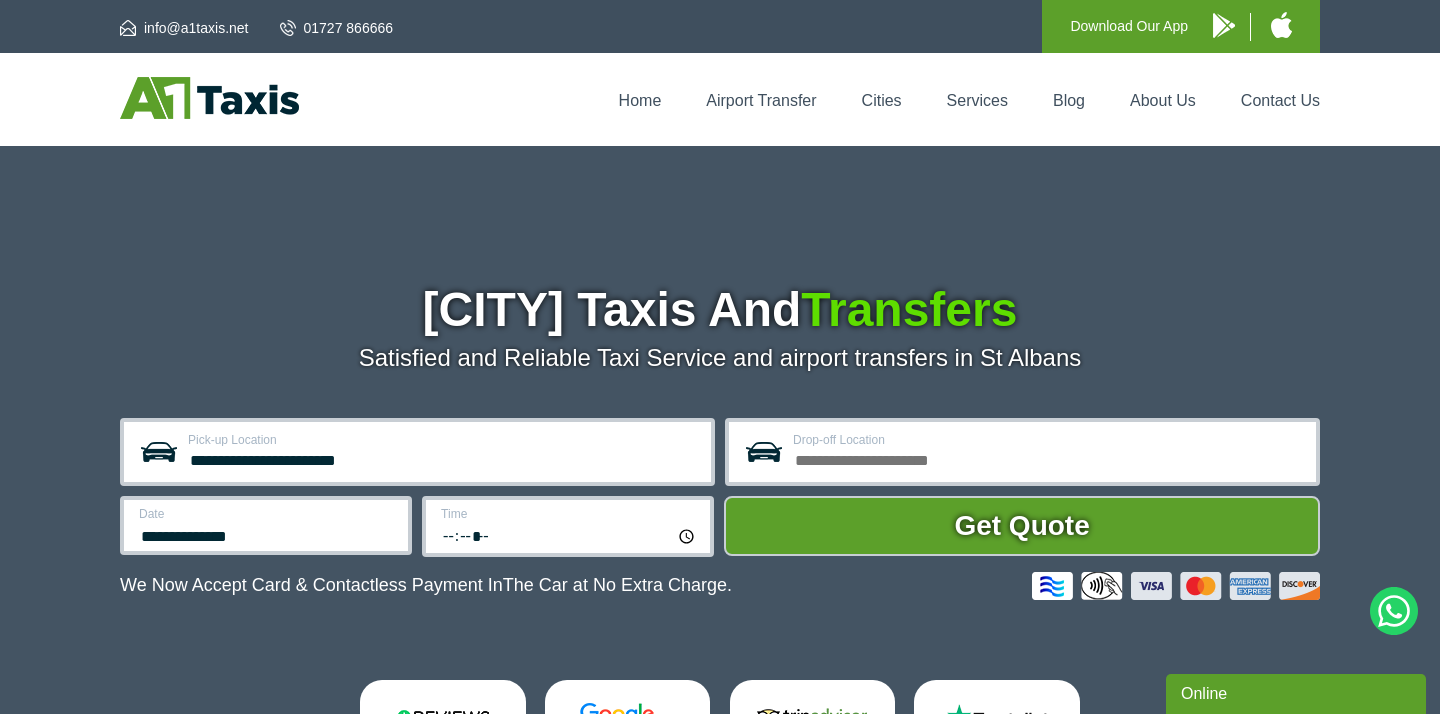 click on "**********" at bounding box center (417, 452) 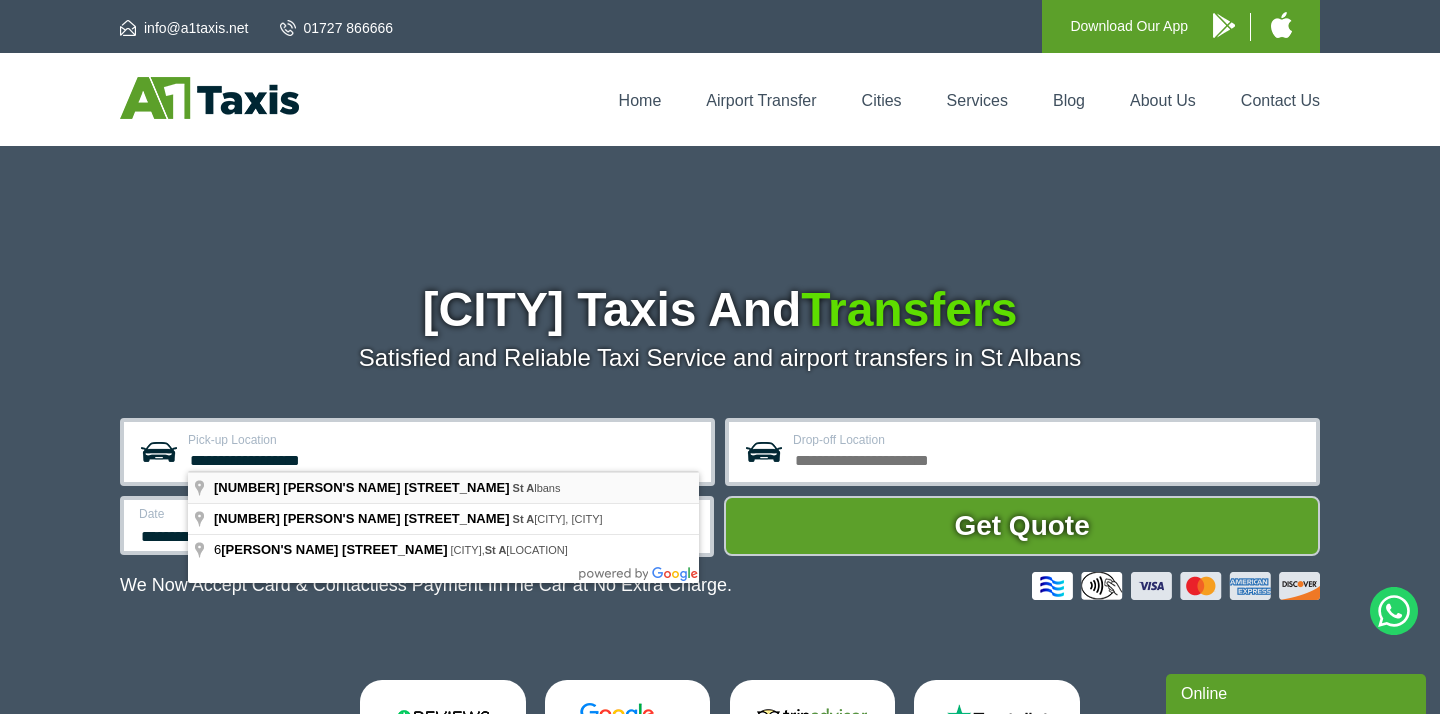 type on "**********" 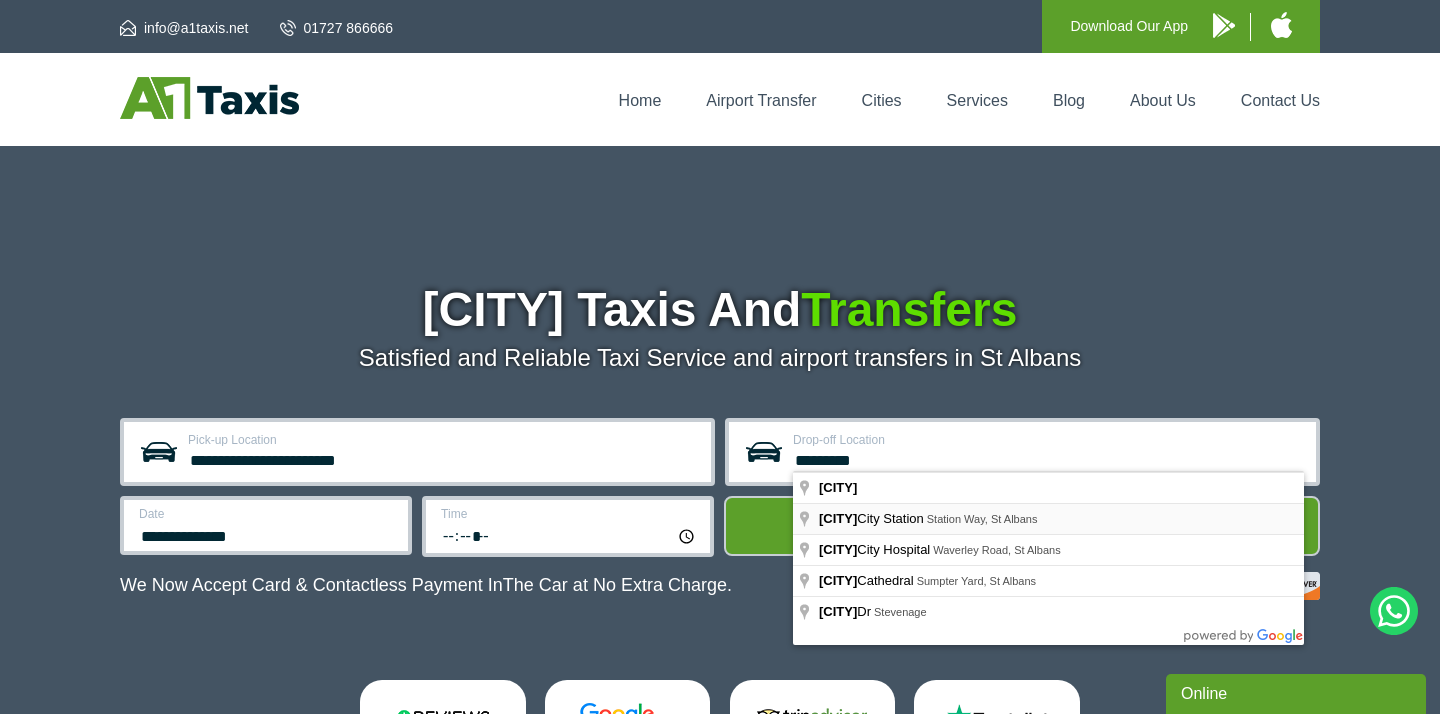 type on "**********" 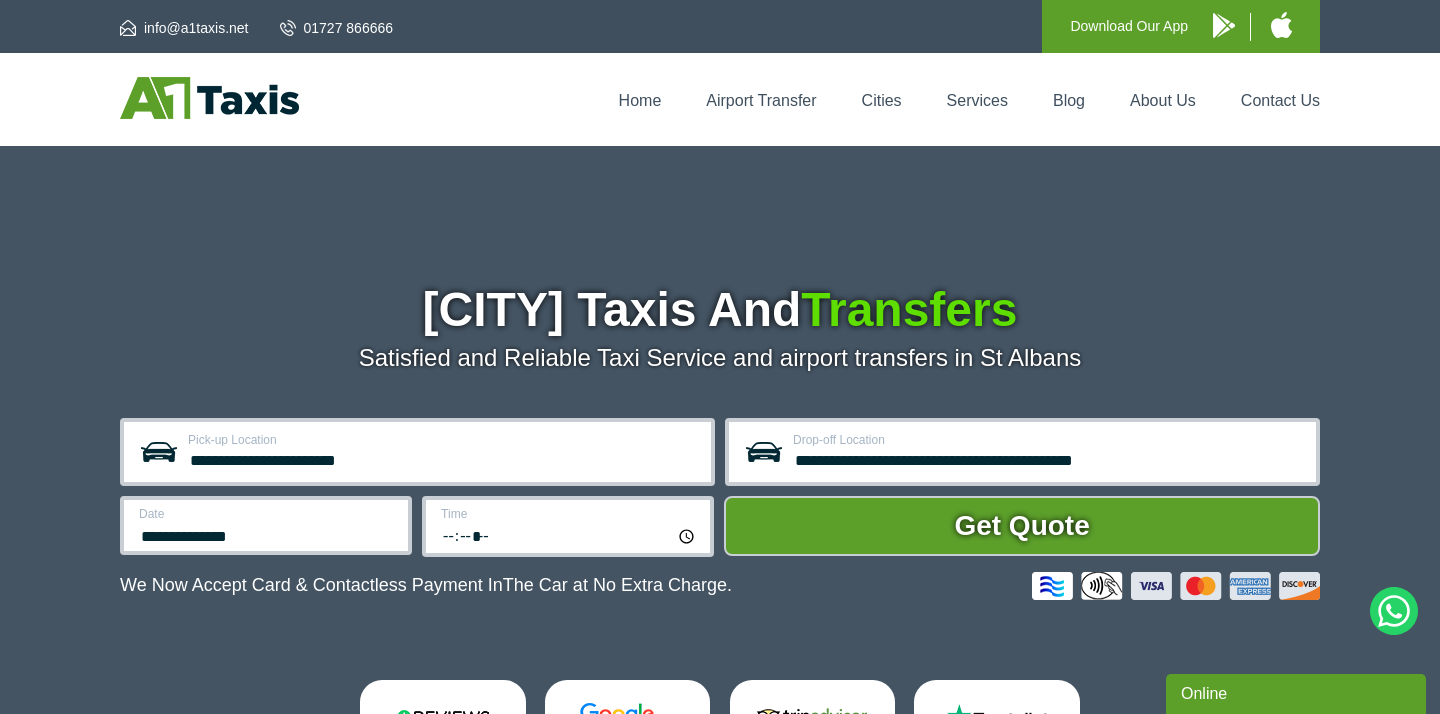 click on "**********" at bounding box center [266, 525] 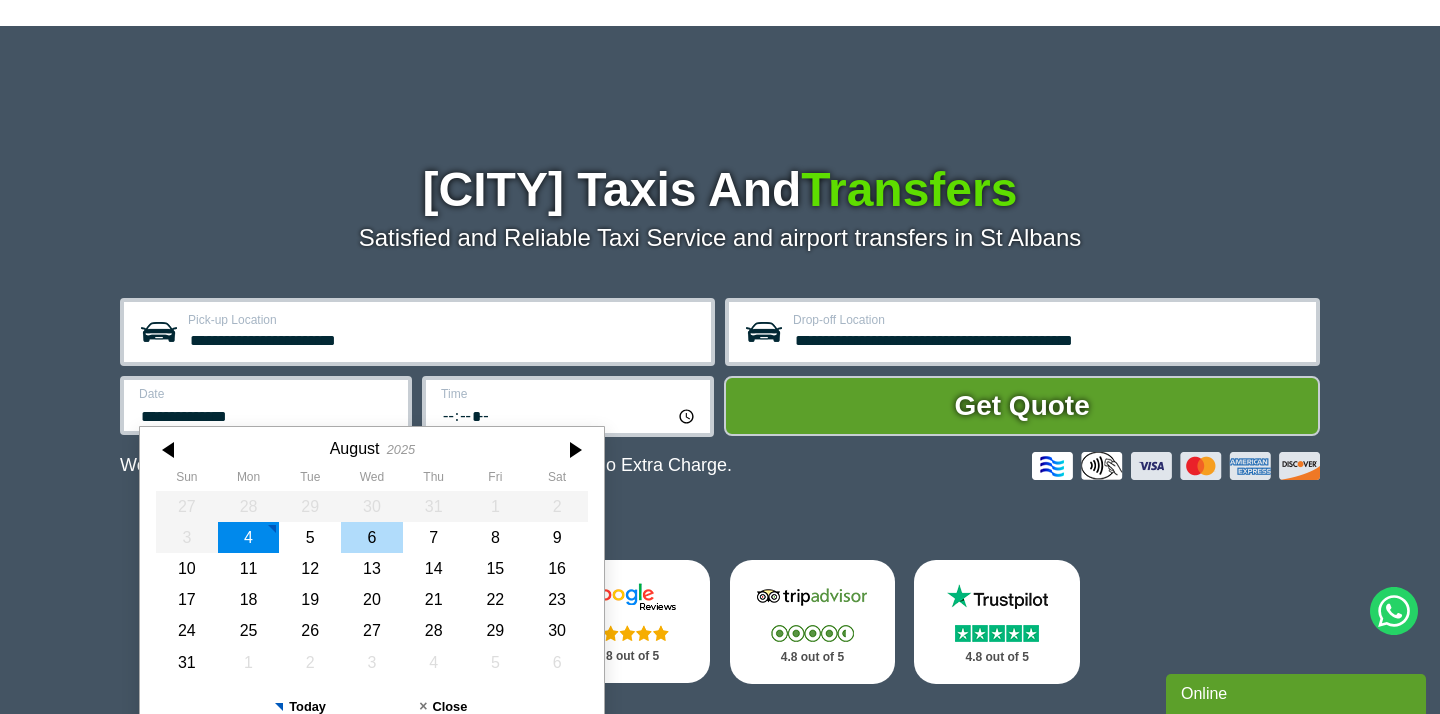 click on "6" at bounding box center [372, 537] 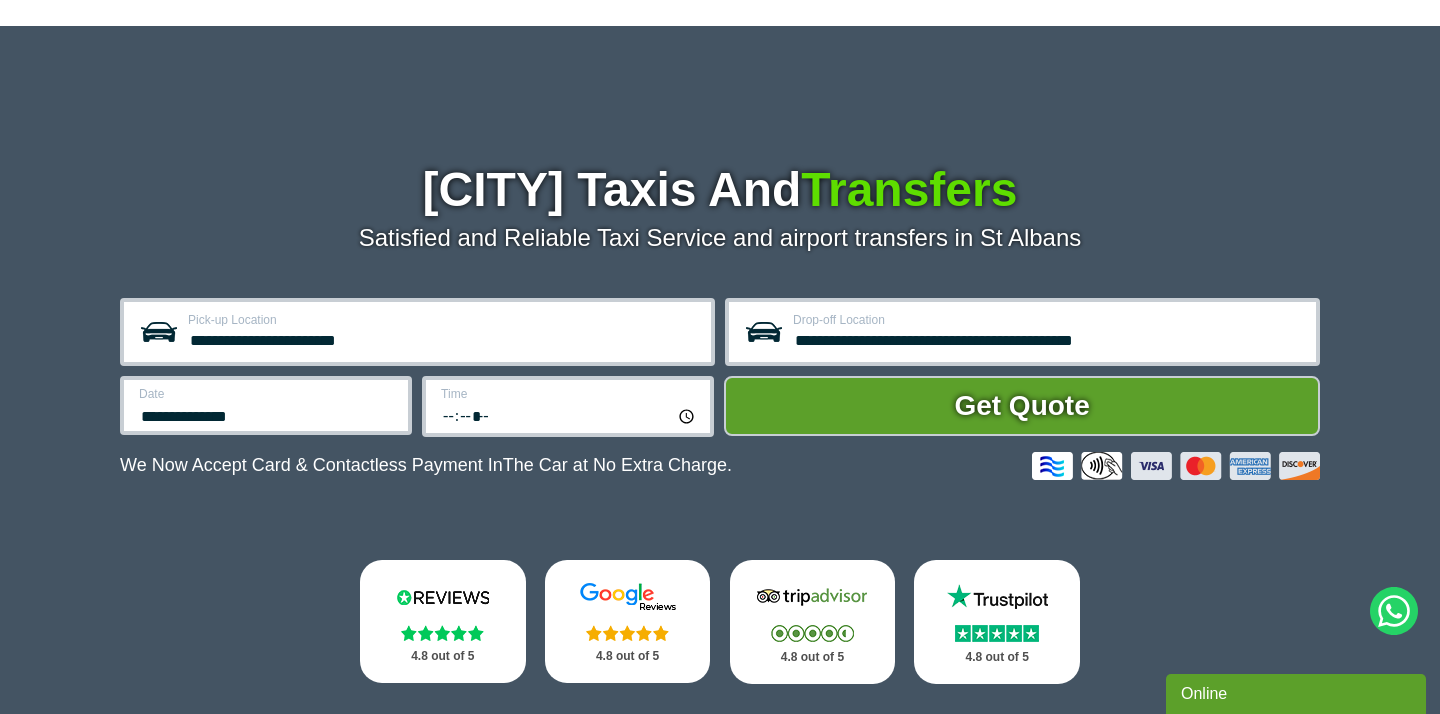 click on "*****" at bounding box center (569, 415) 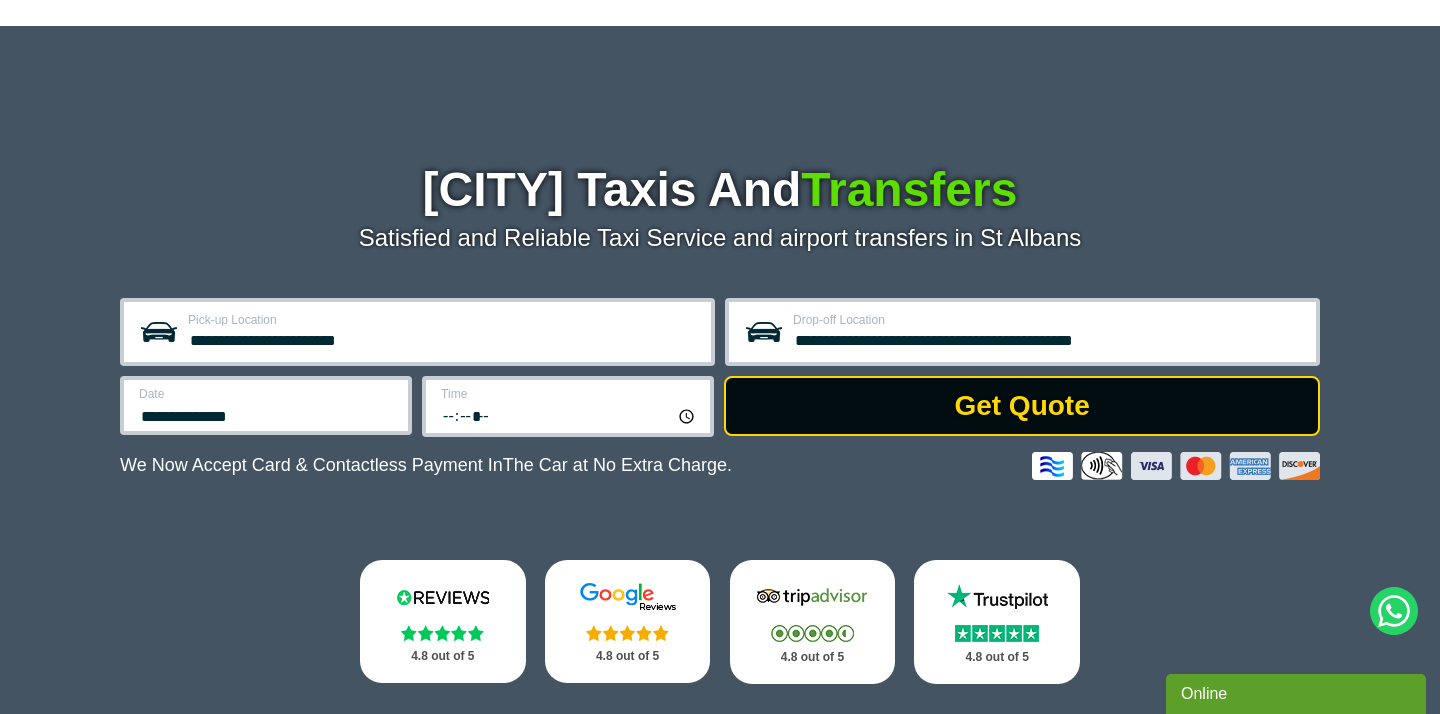click on "Get Quote" at bounding box center [1022, 406] 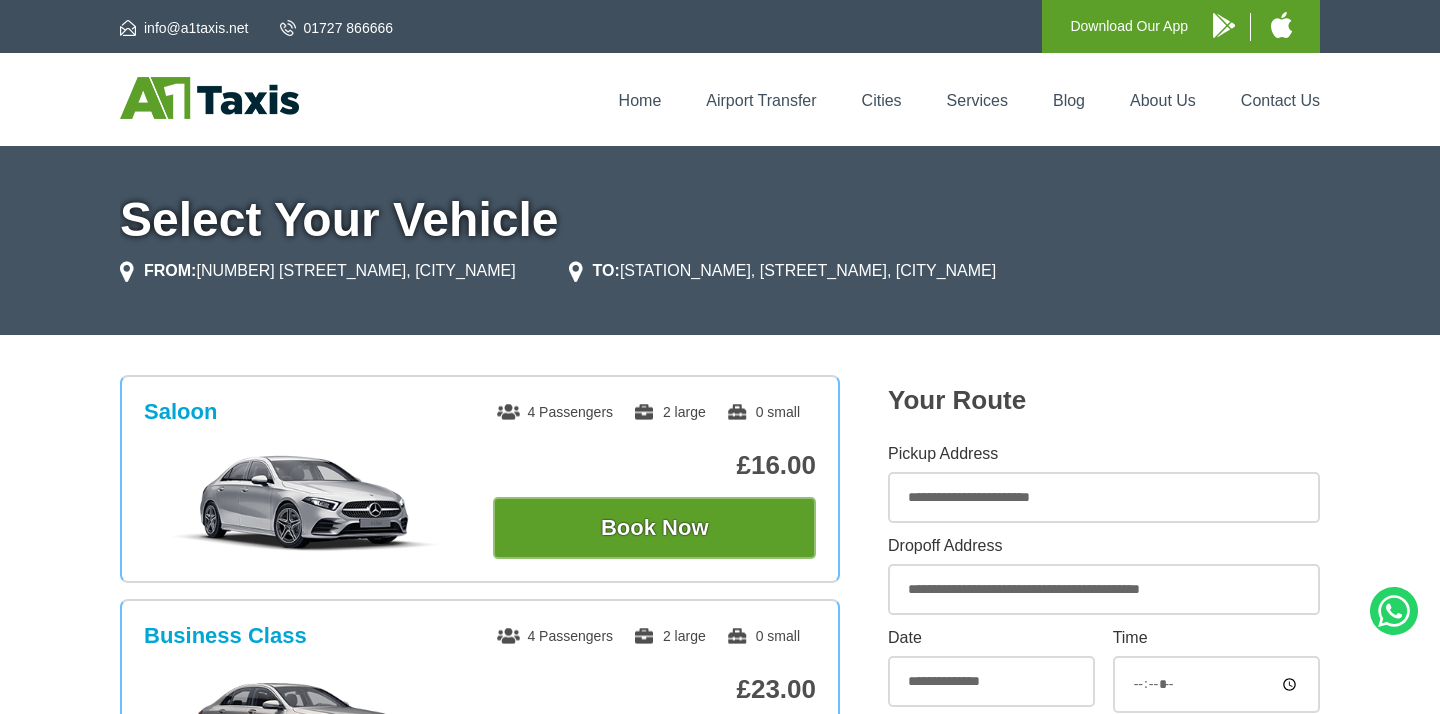 scroll, scrollTop: 0, scrollLeft: 0, axis: both 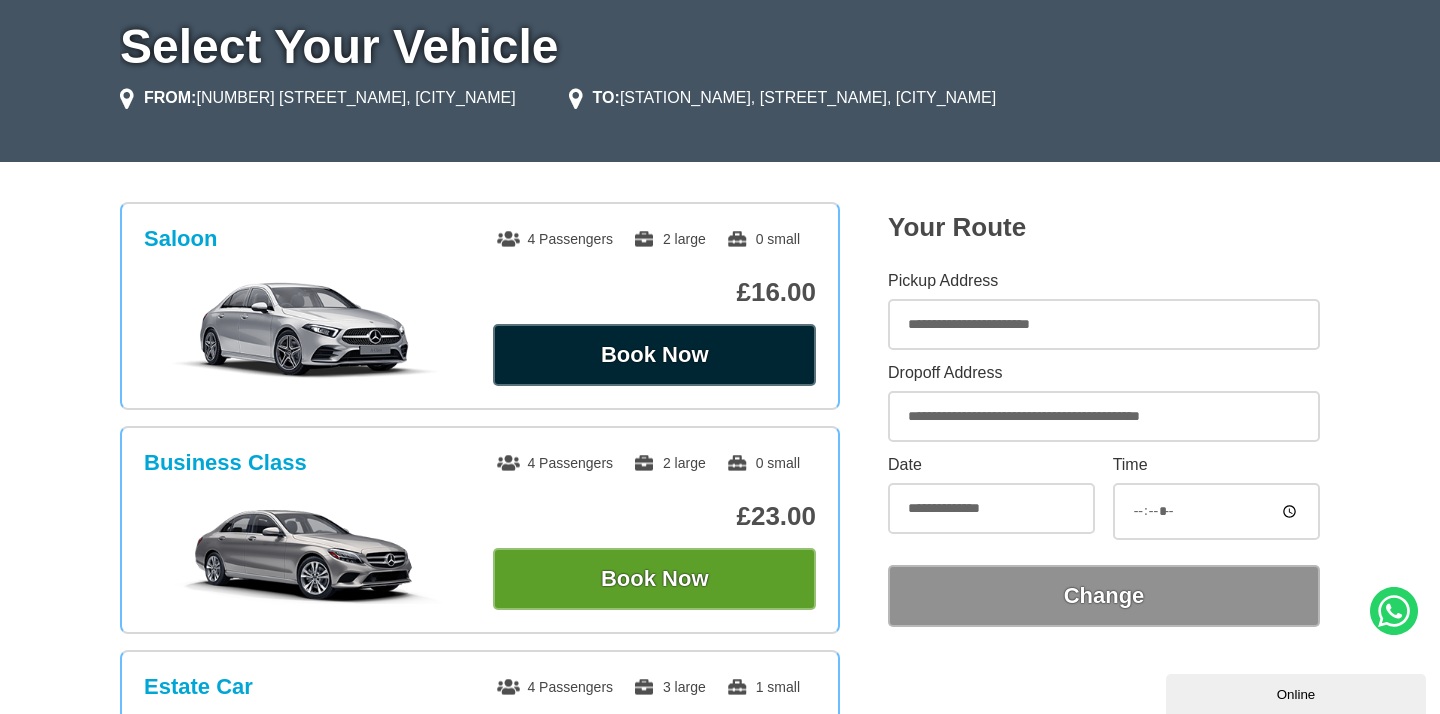 click on "Book Now" at bounding box center [654, 355] 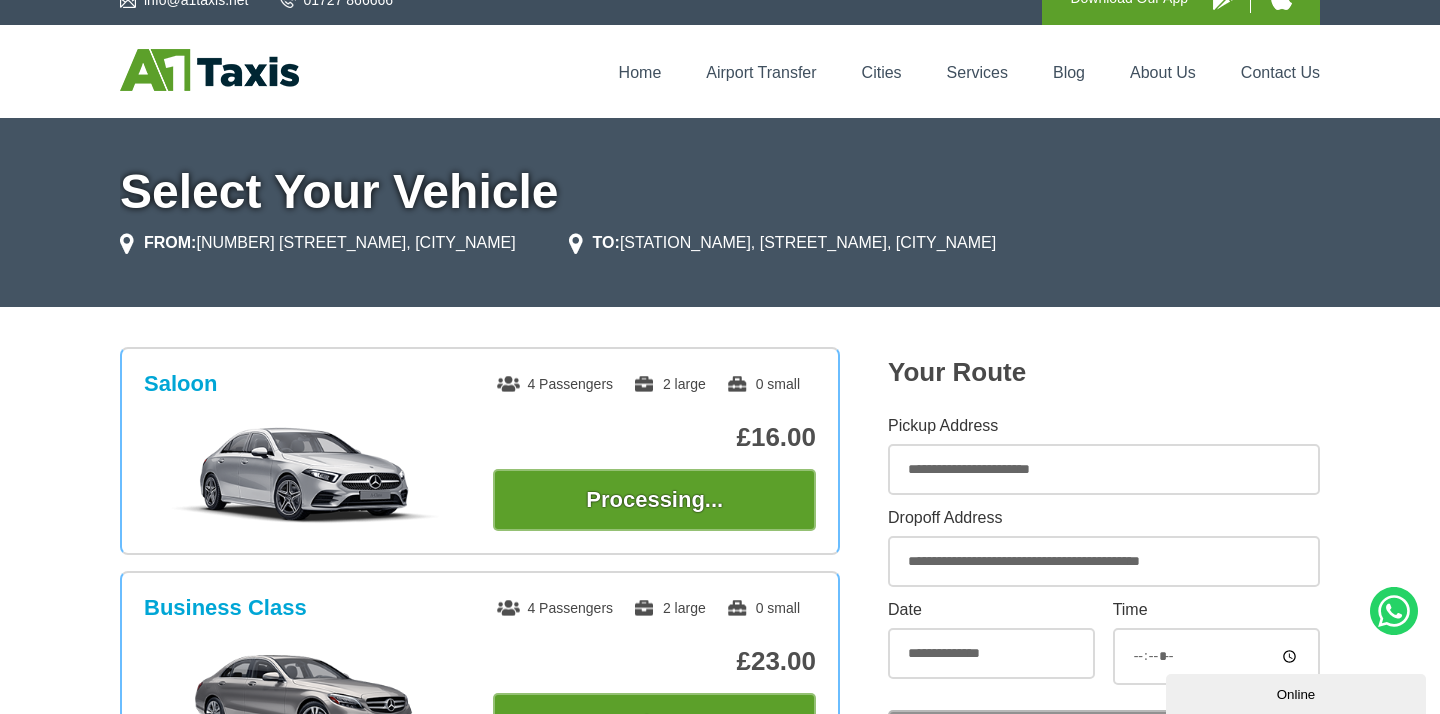 scroll, scrollTop: 0, scrollLeft: 0, axis: both 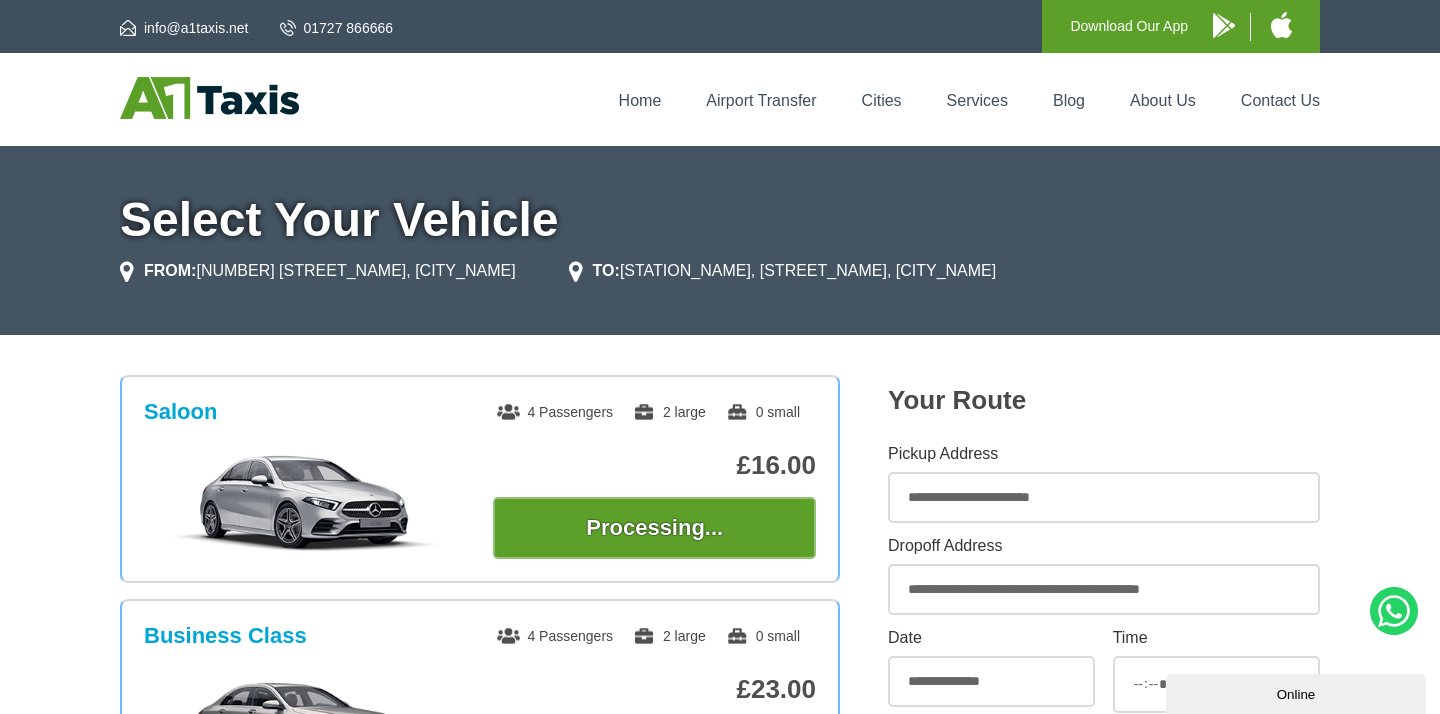 click on "Saloon
4 Passengers
2 large
0 small
£16.00
Processing..." at bounding box center (480, 479) 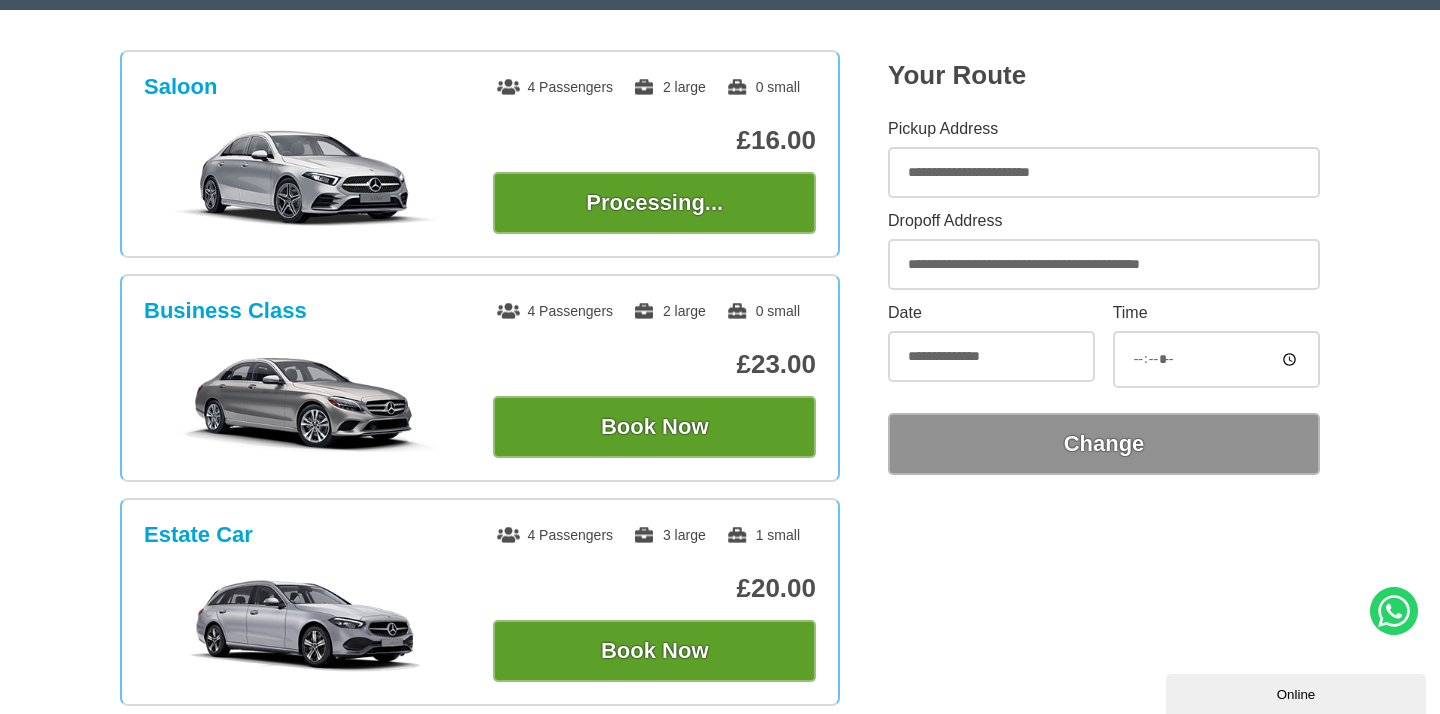 scroll, scrollTop: 0, scrollLeft: 0, axis: both 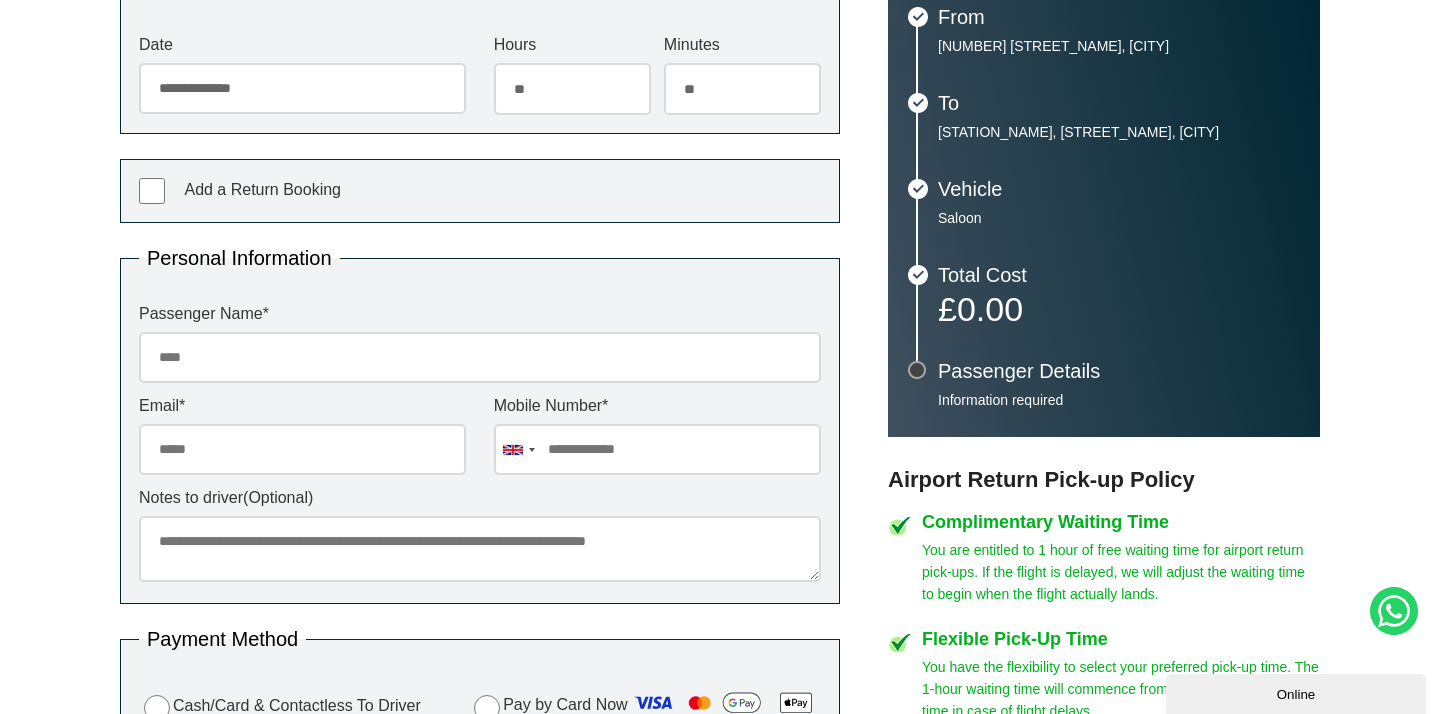 click on "Passenger Name  *" at bounding box center (480, 357) 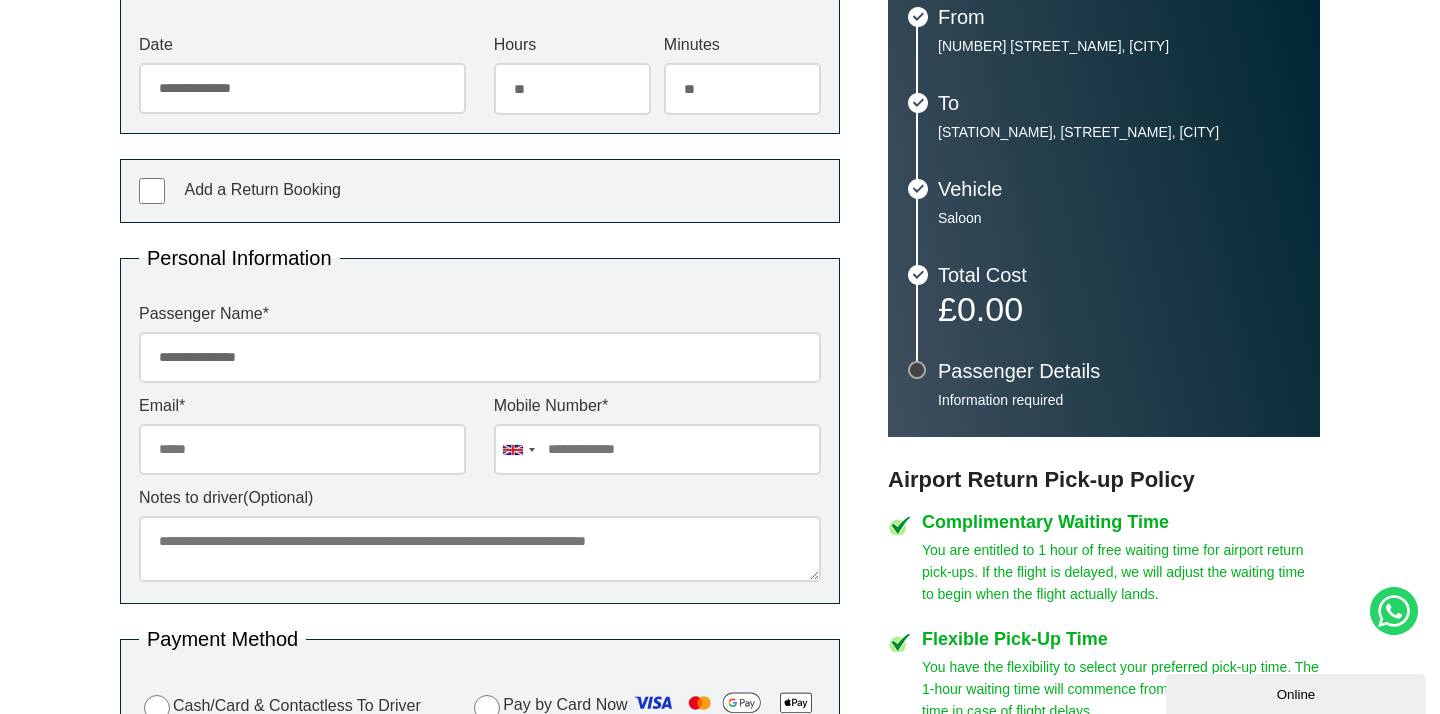 type on "**********" 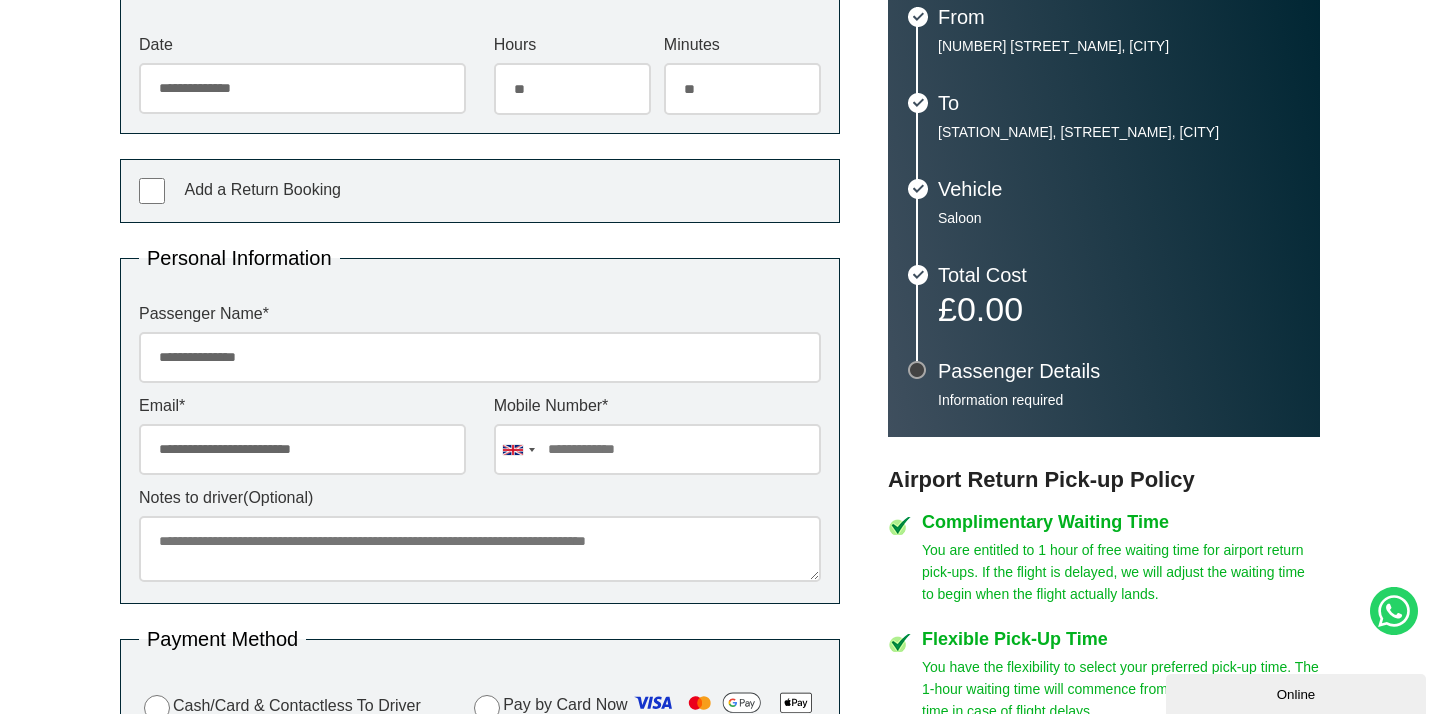type on "**********" 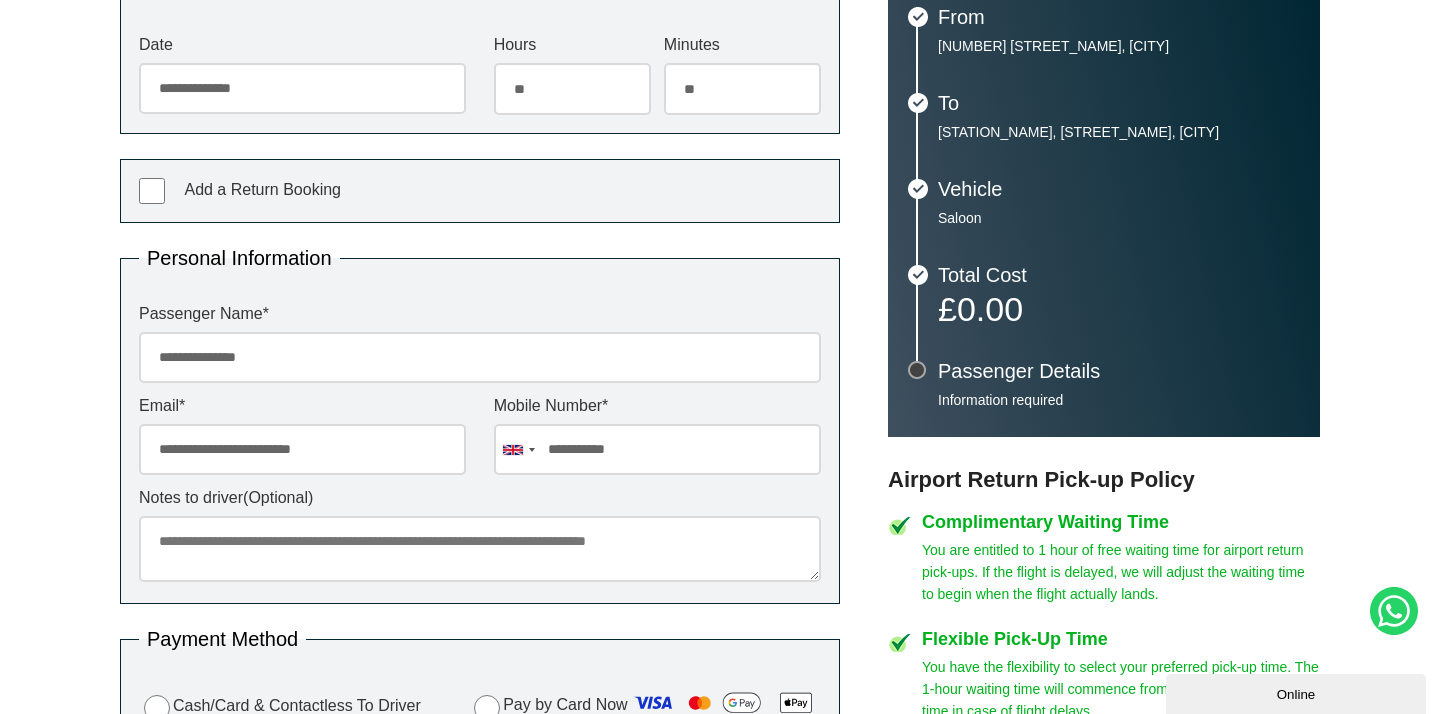 click on "Notes to driver  (Optional)" at bounding box center [480, 549] 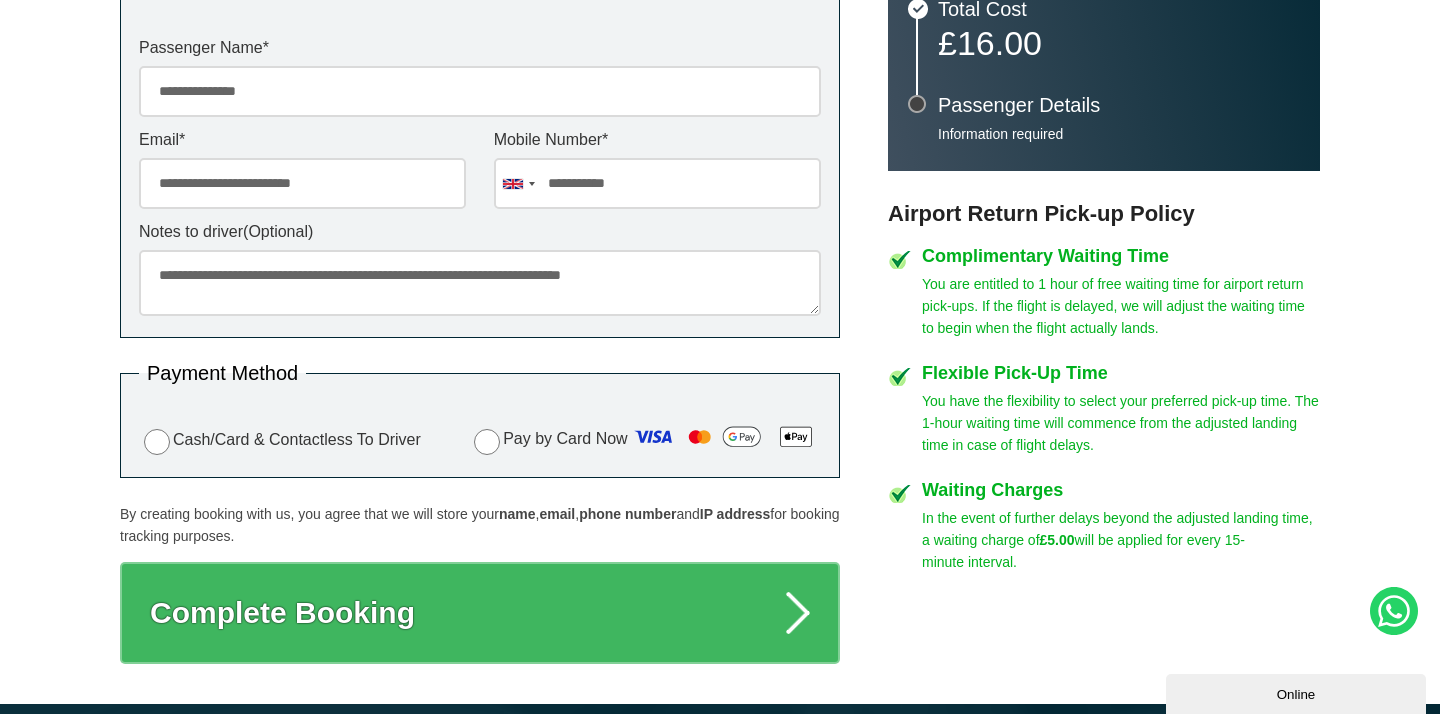 scroll, scrollTop: 823, scrollLeft: 0, axis: vertical 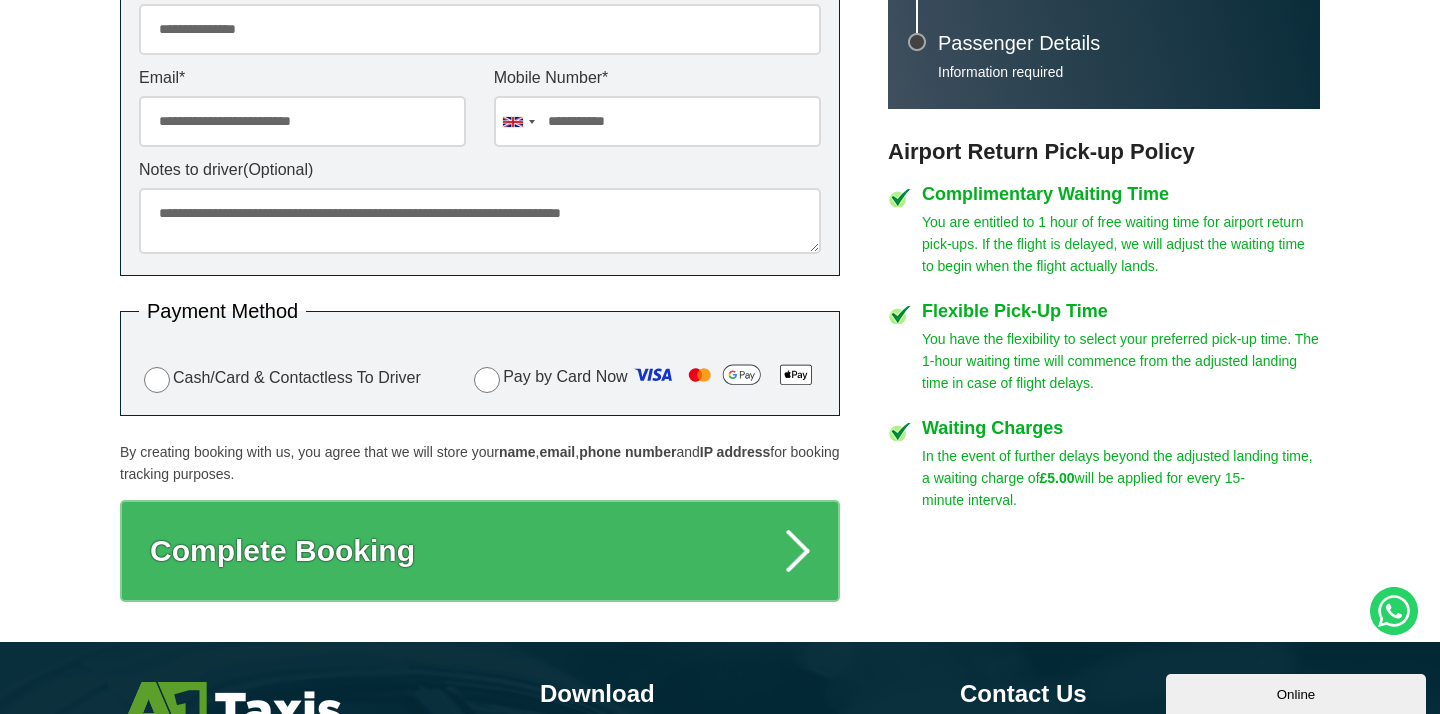 type on "**********" 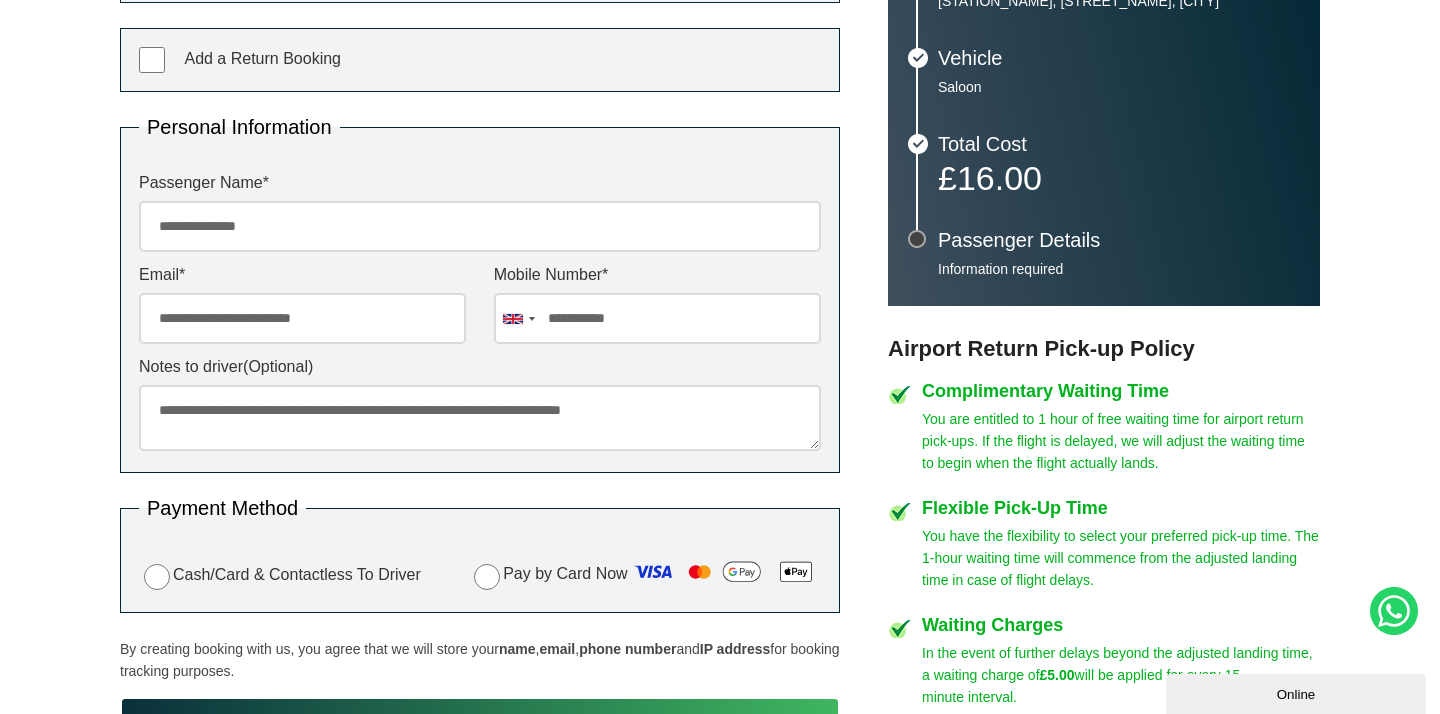 scroll, scrollTop: 855, scrollLeft: 0, axis: vertical 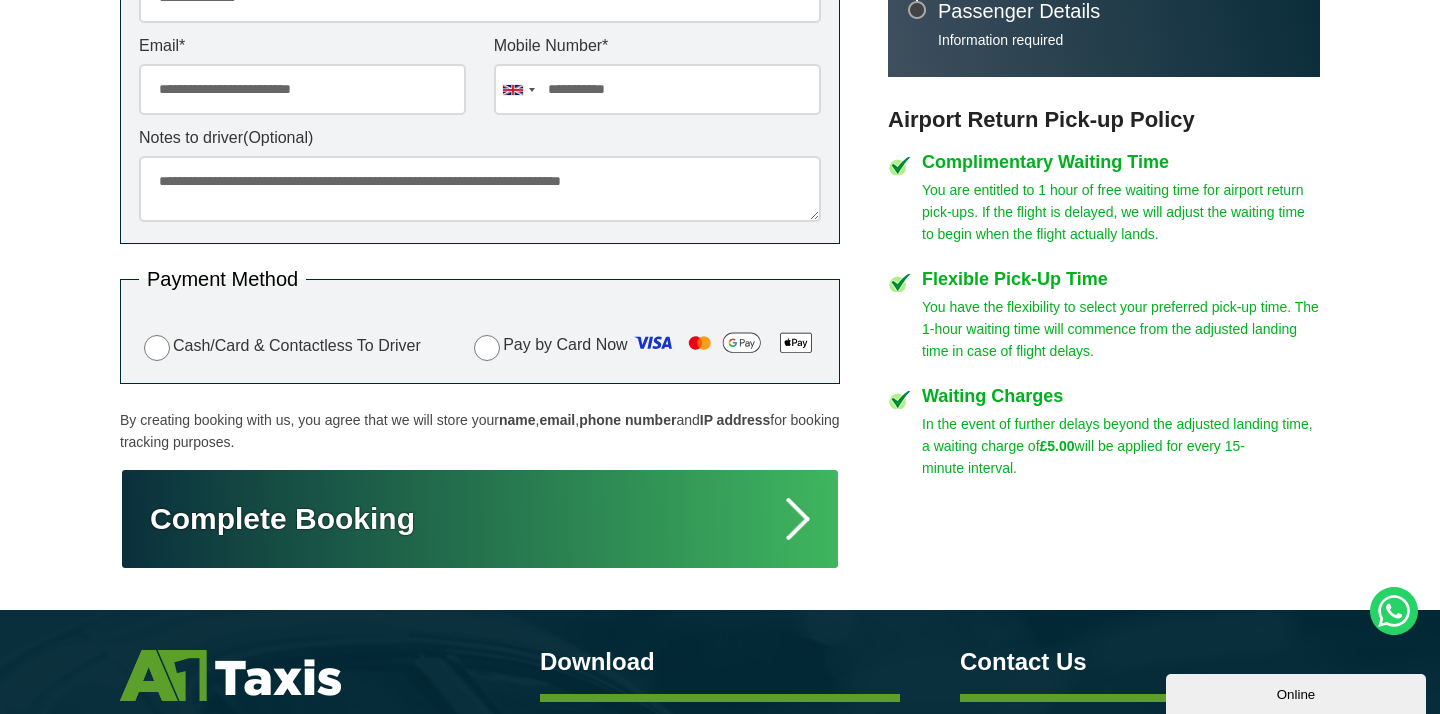 click on "Complete Booking" at bounding box center (480, 519) 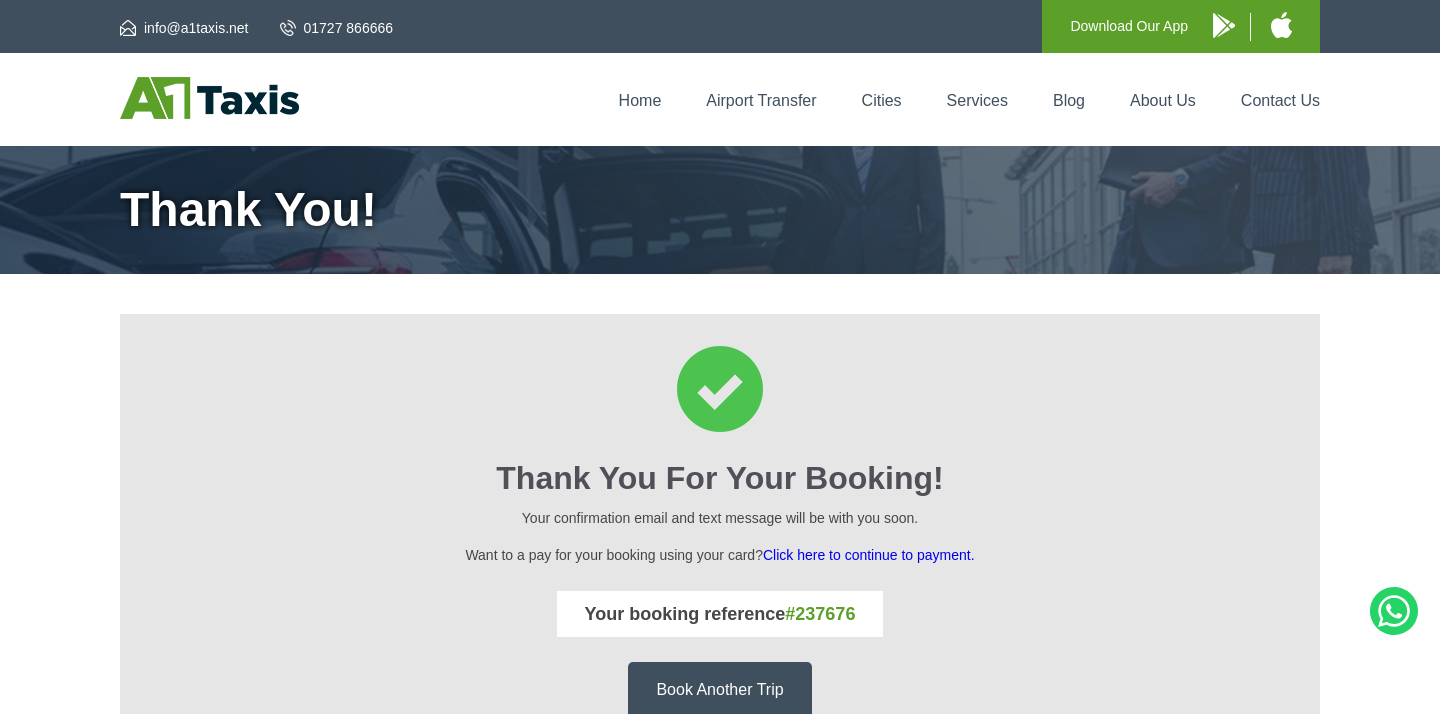 scroll, scrollTop: 0, scrollLeft: 0, axis: both 